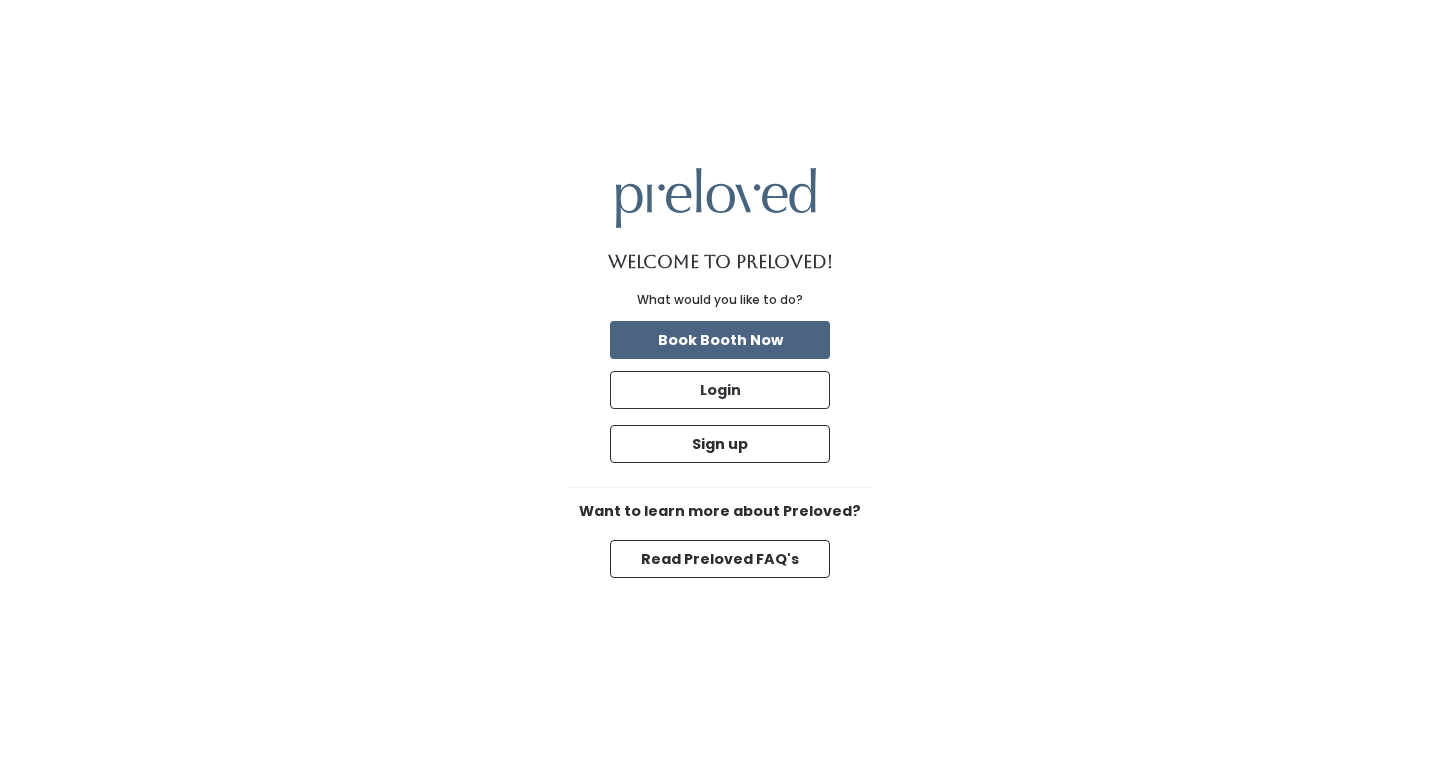 scroll, scrollTop: 0, scrollLeft: 0, axis: both 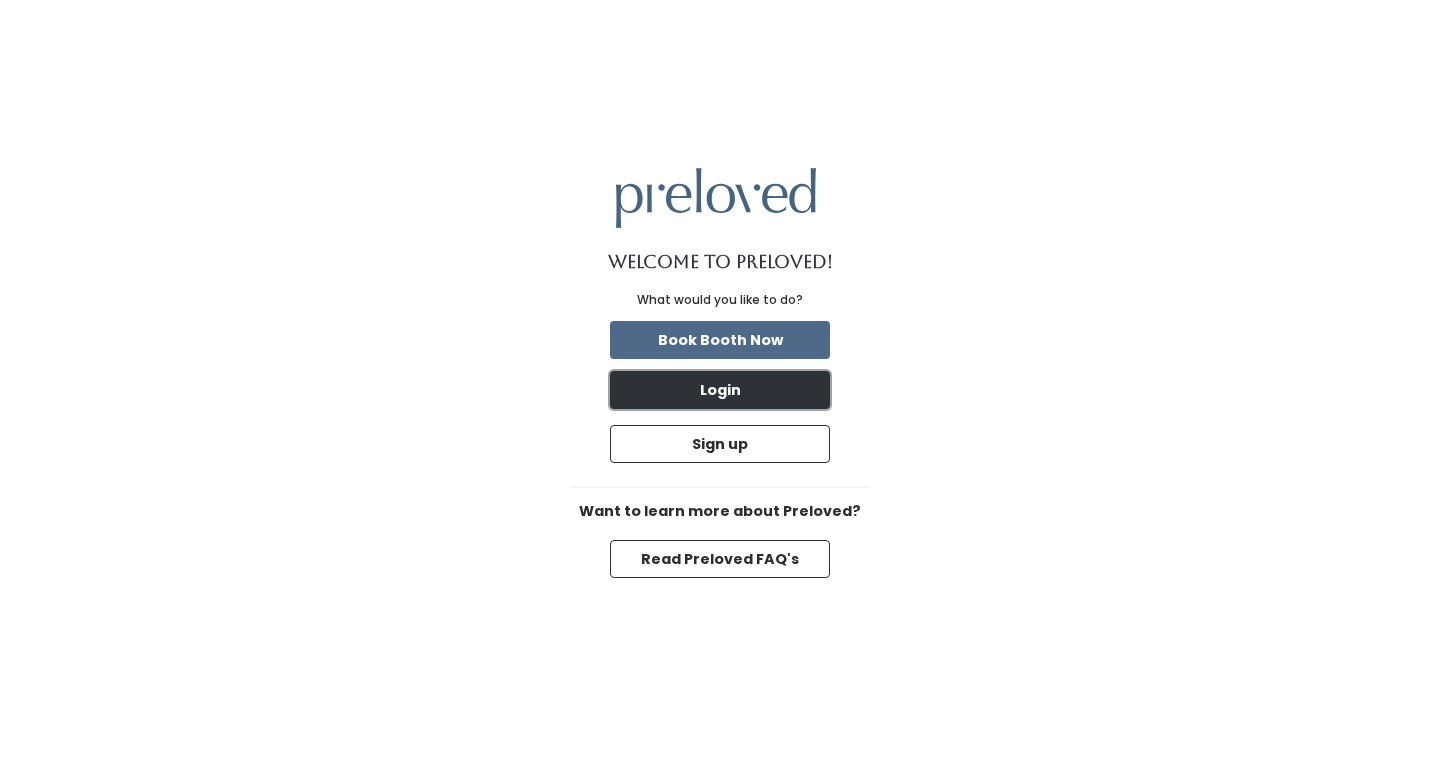 click on "Login" at bounding box center [720, 390] 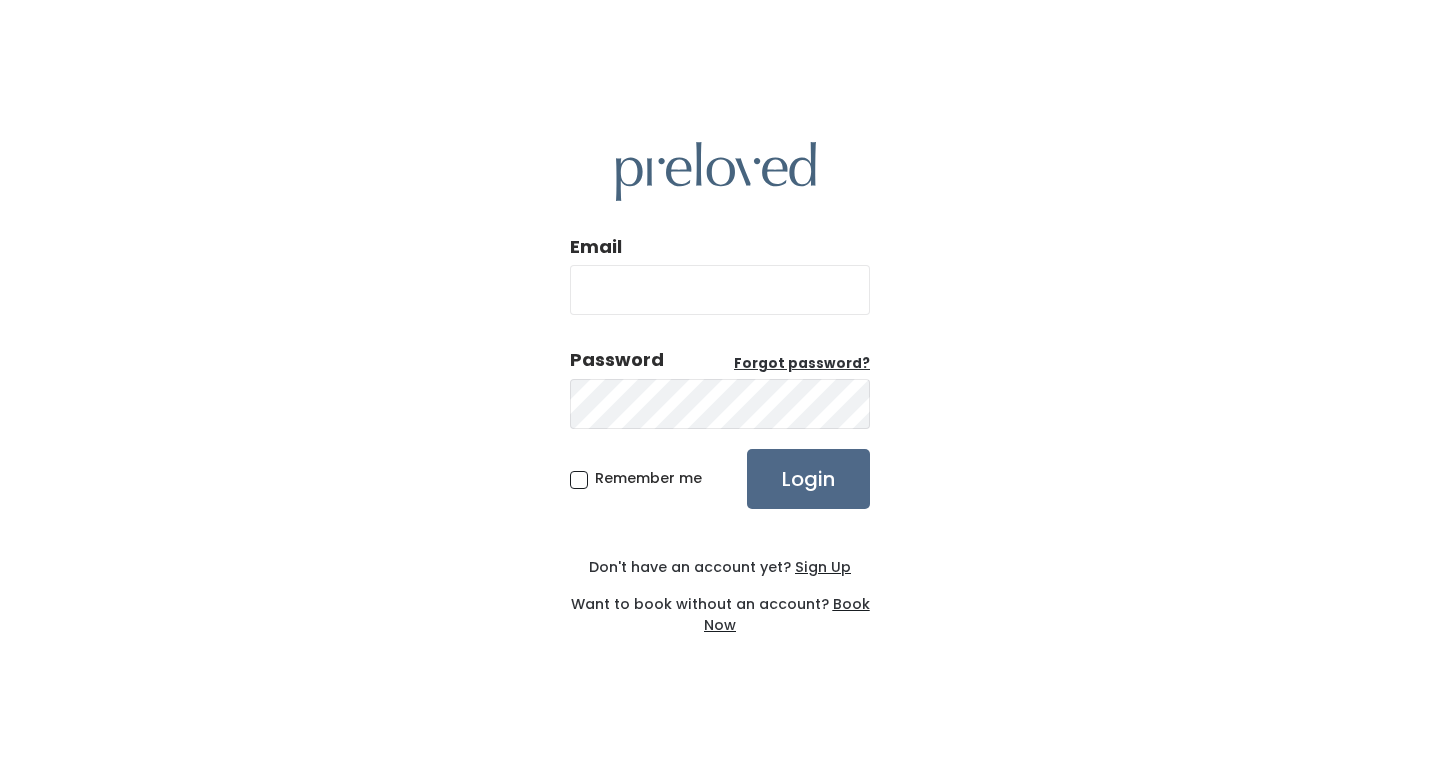 scroll, scrollTop: 0, scrollLeft: 0, axis: both 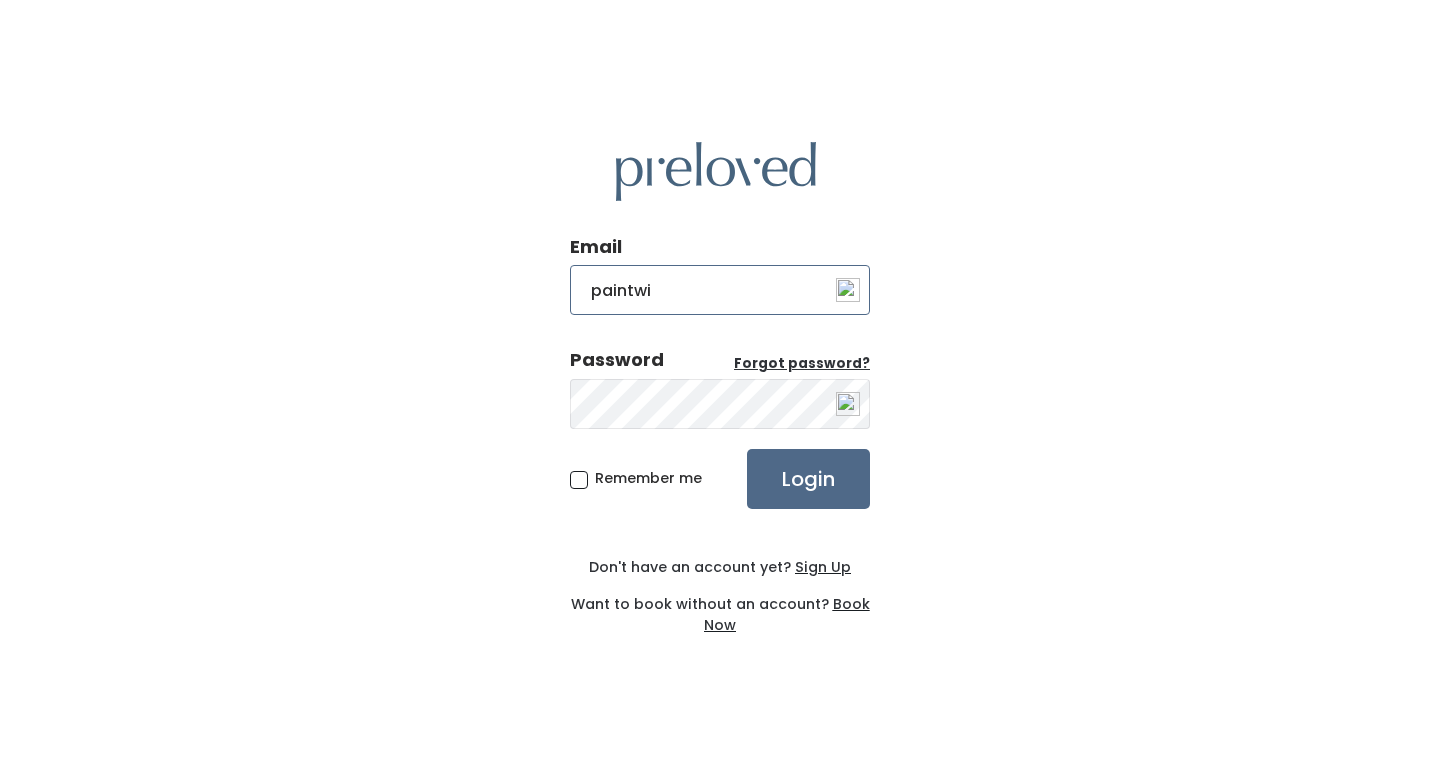 type on "paintwithcaleb@example.com" 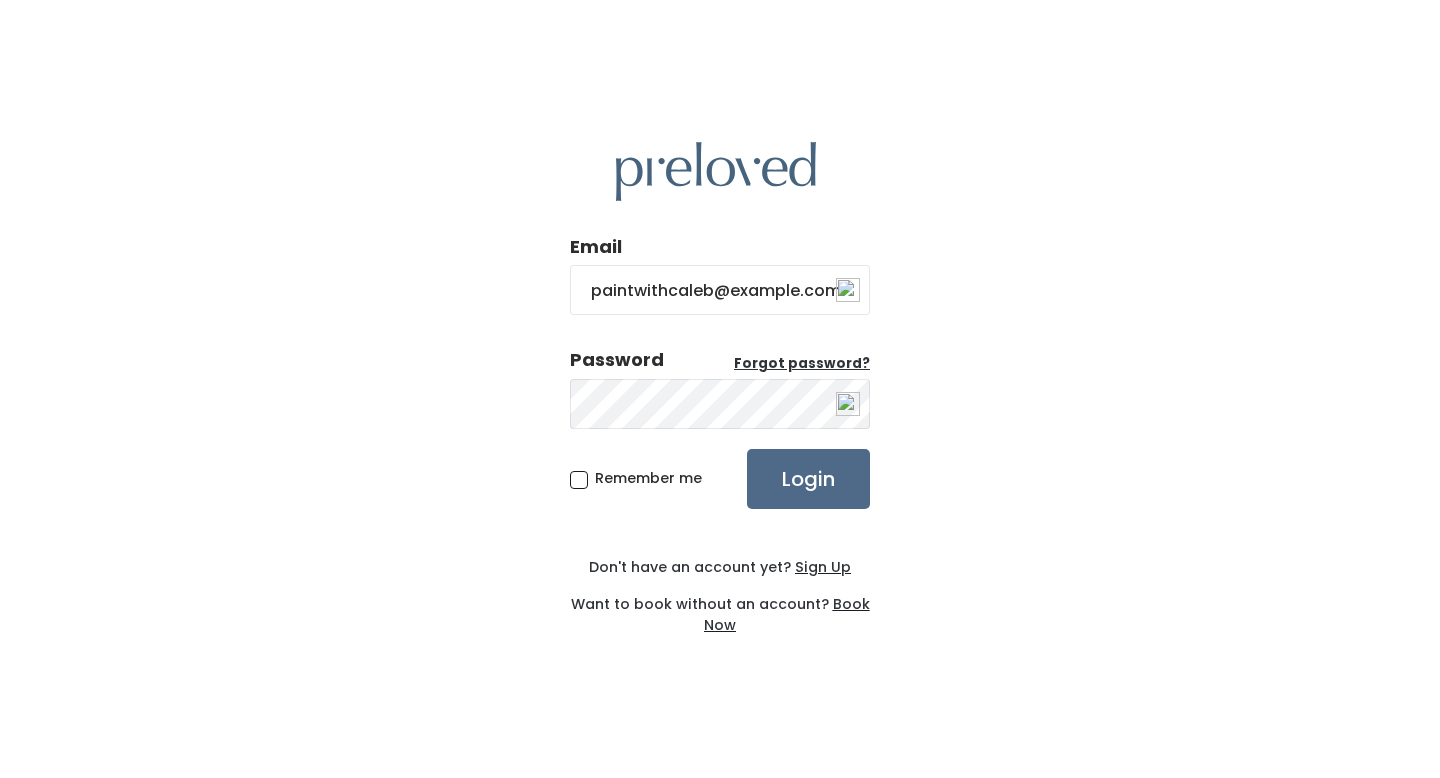 click on "Remember me" at bounding box center [648, 478] 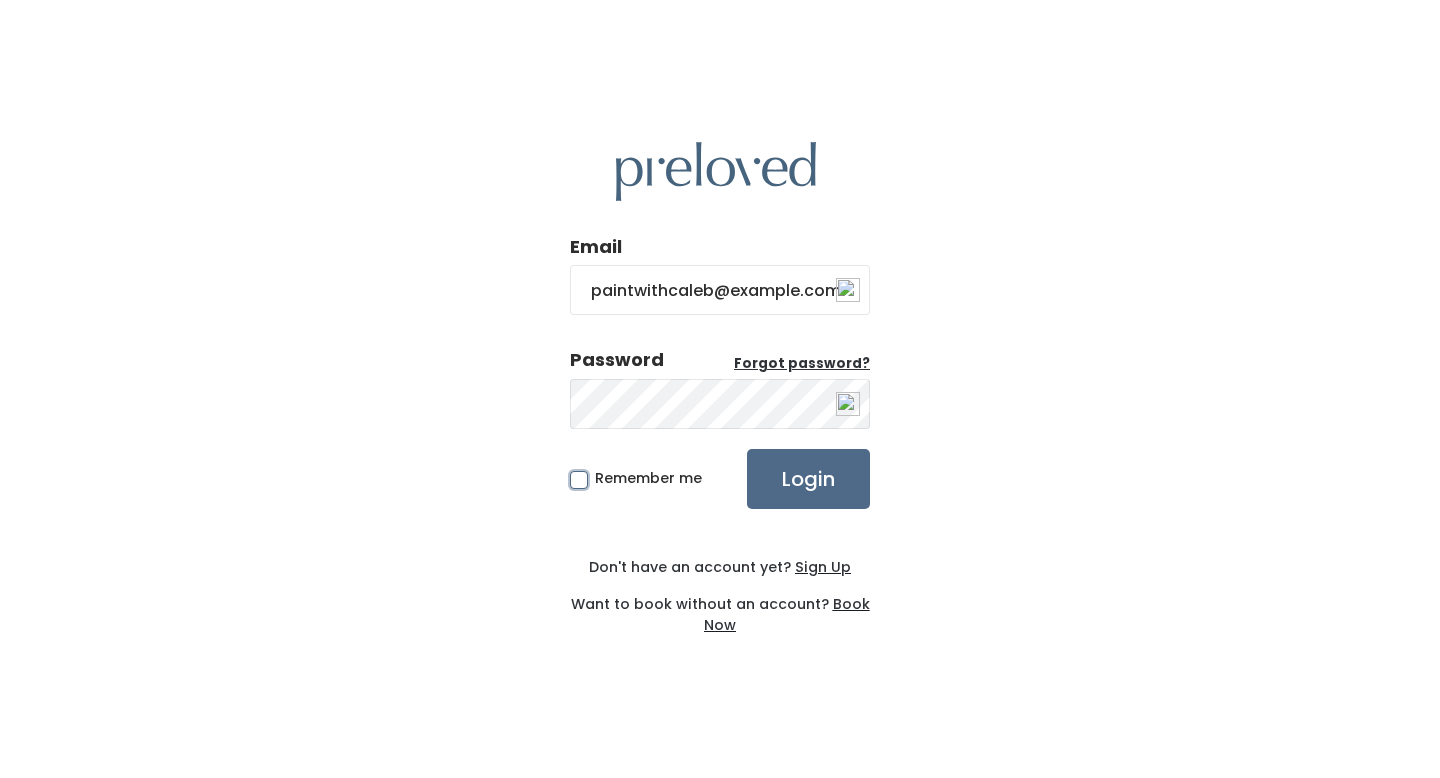 click on "Remember me" at bounding box center [601, 474] 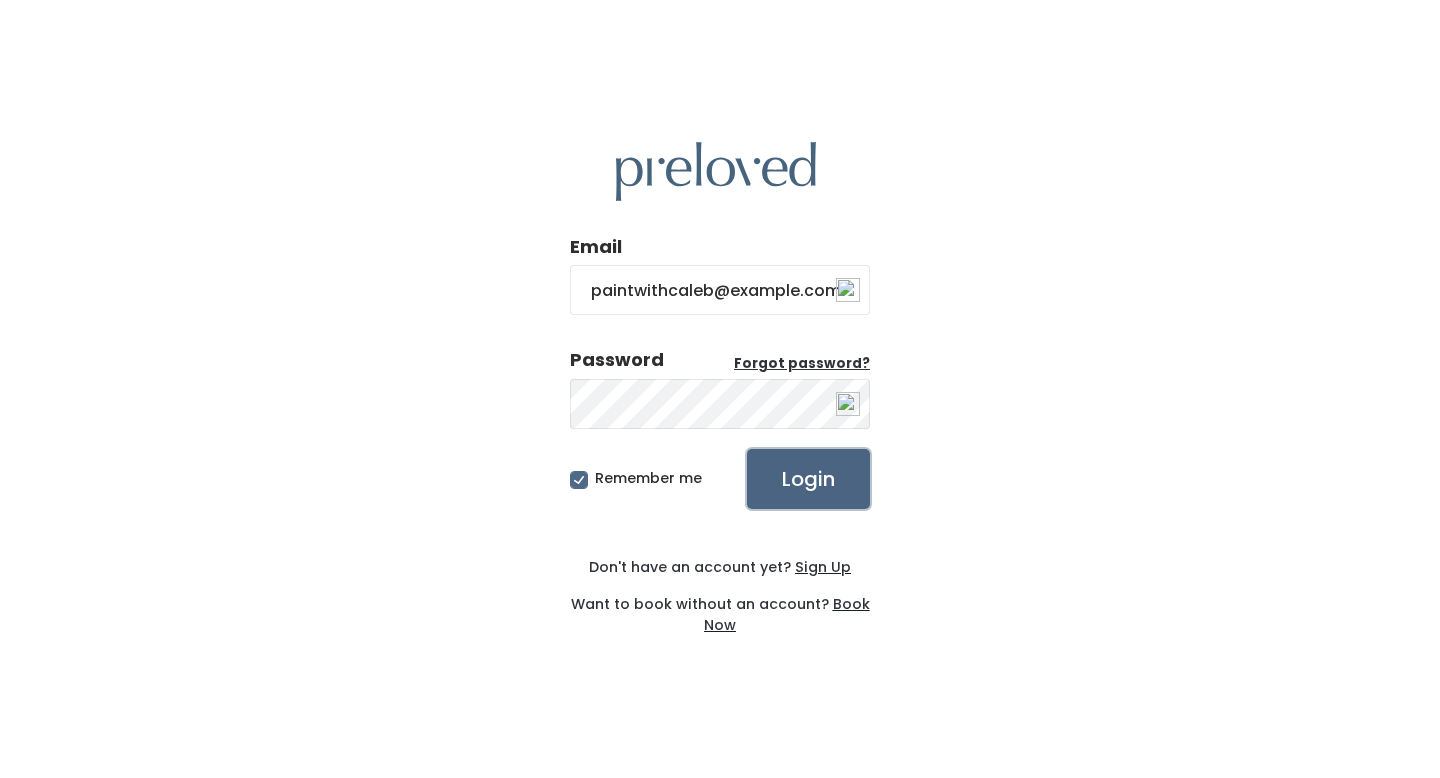 click on "Login" at bounding box center [808, 479] 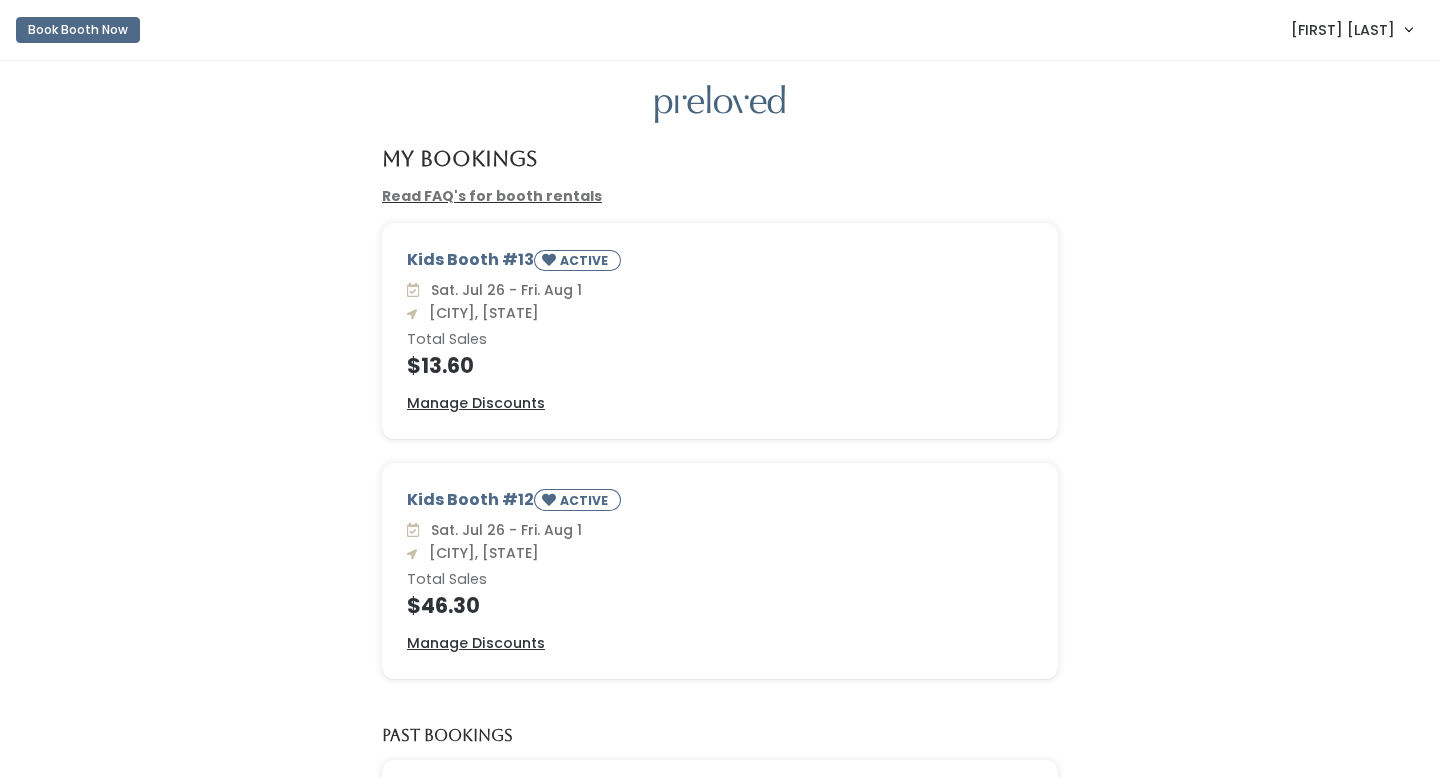 scroll, scrollTop: 0, scrollLeft: 0, axis: both 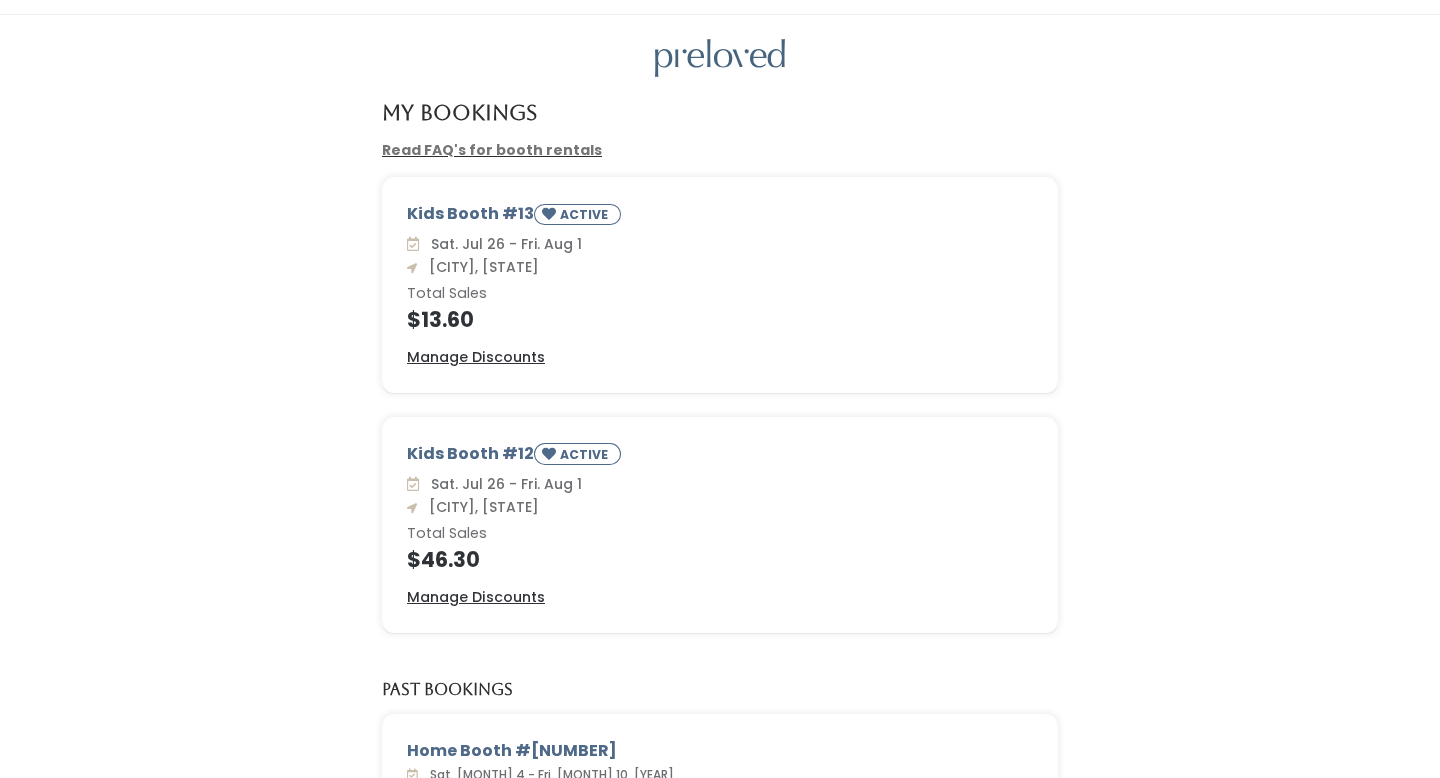 click on "My Bookings" at bounding box center [720, 120] 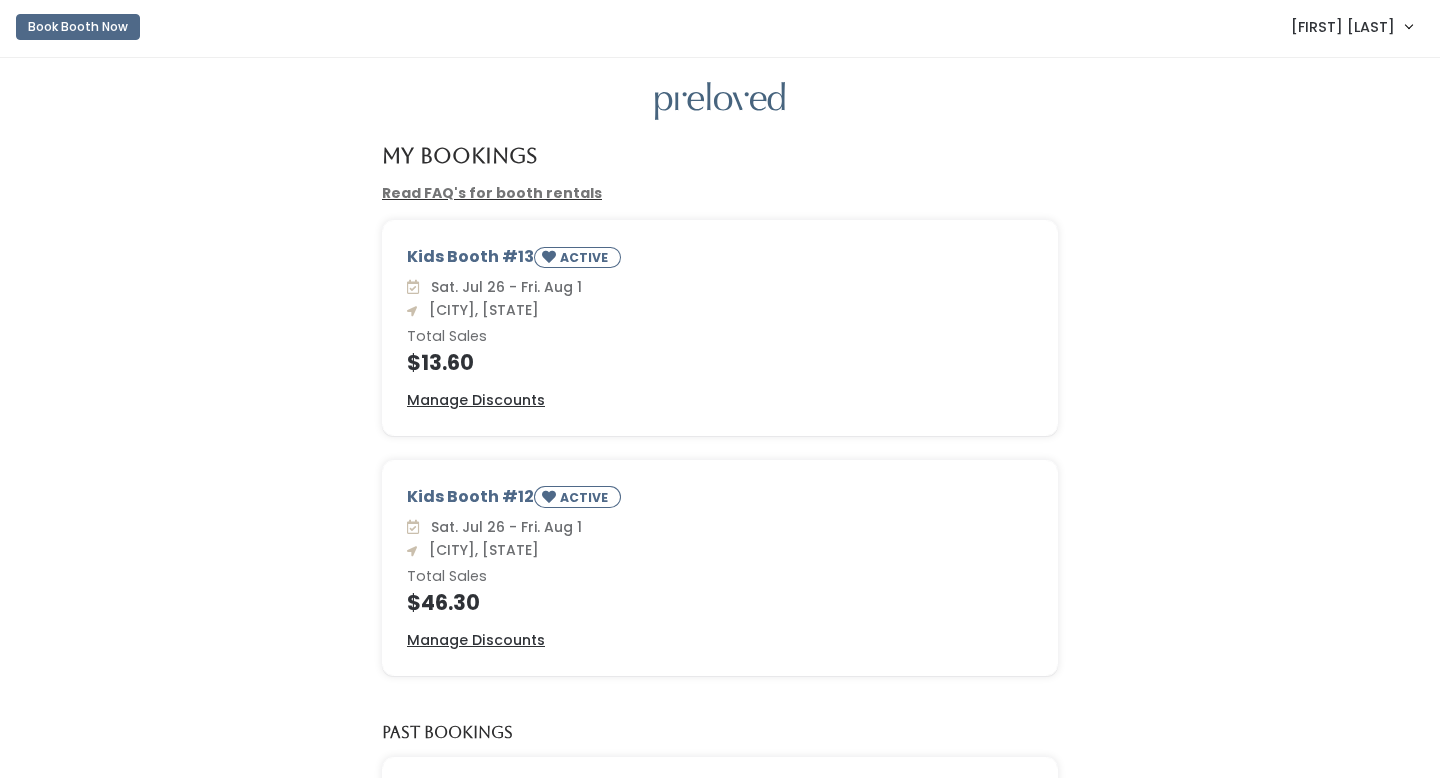 scroll, scrollTop: 0, scrollLeft: 0, axis: both 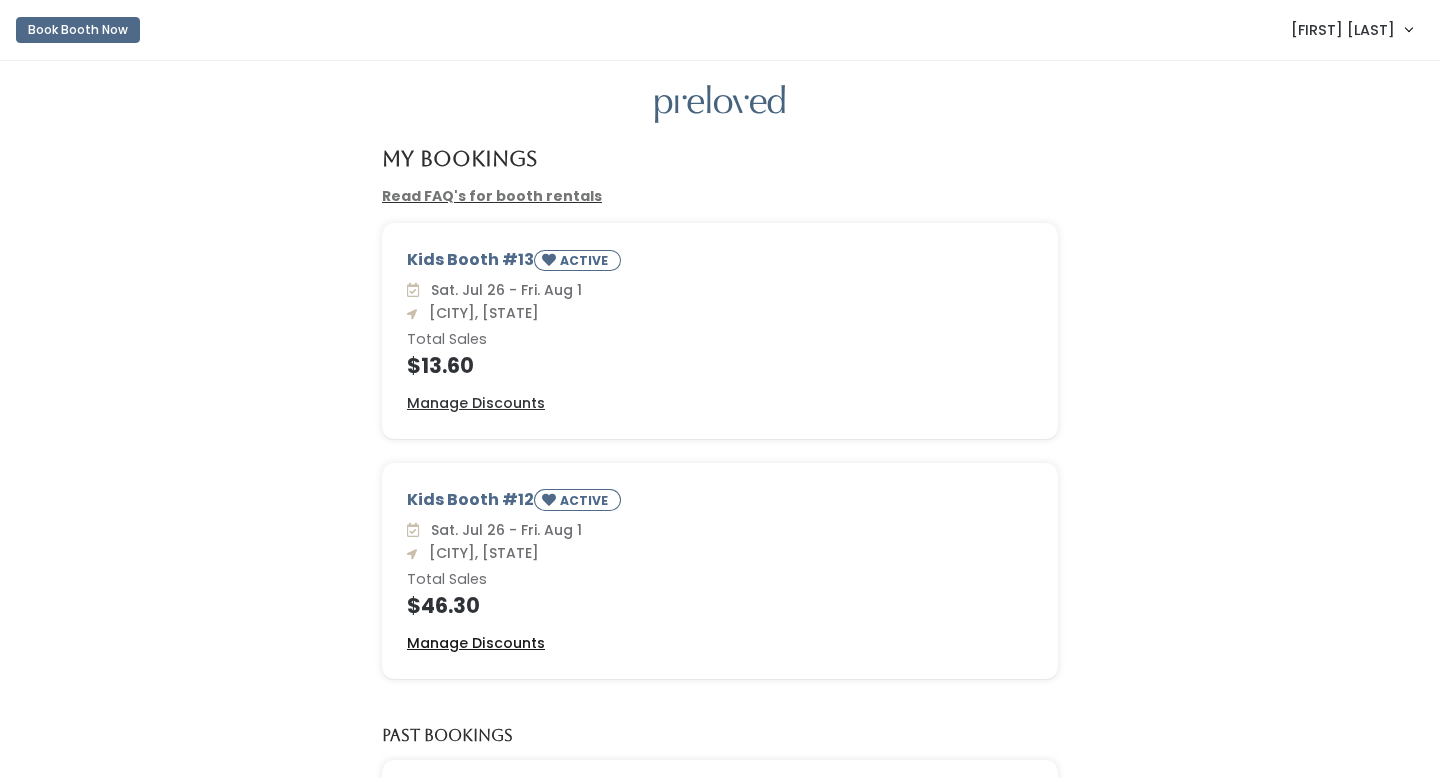 click on "Manage Discounts" at bounding box center [476, 643] 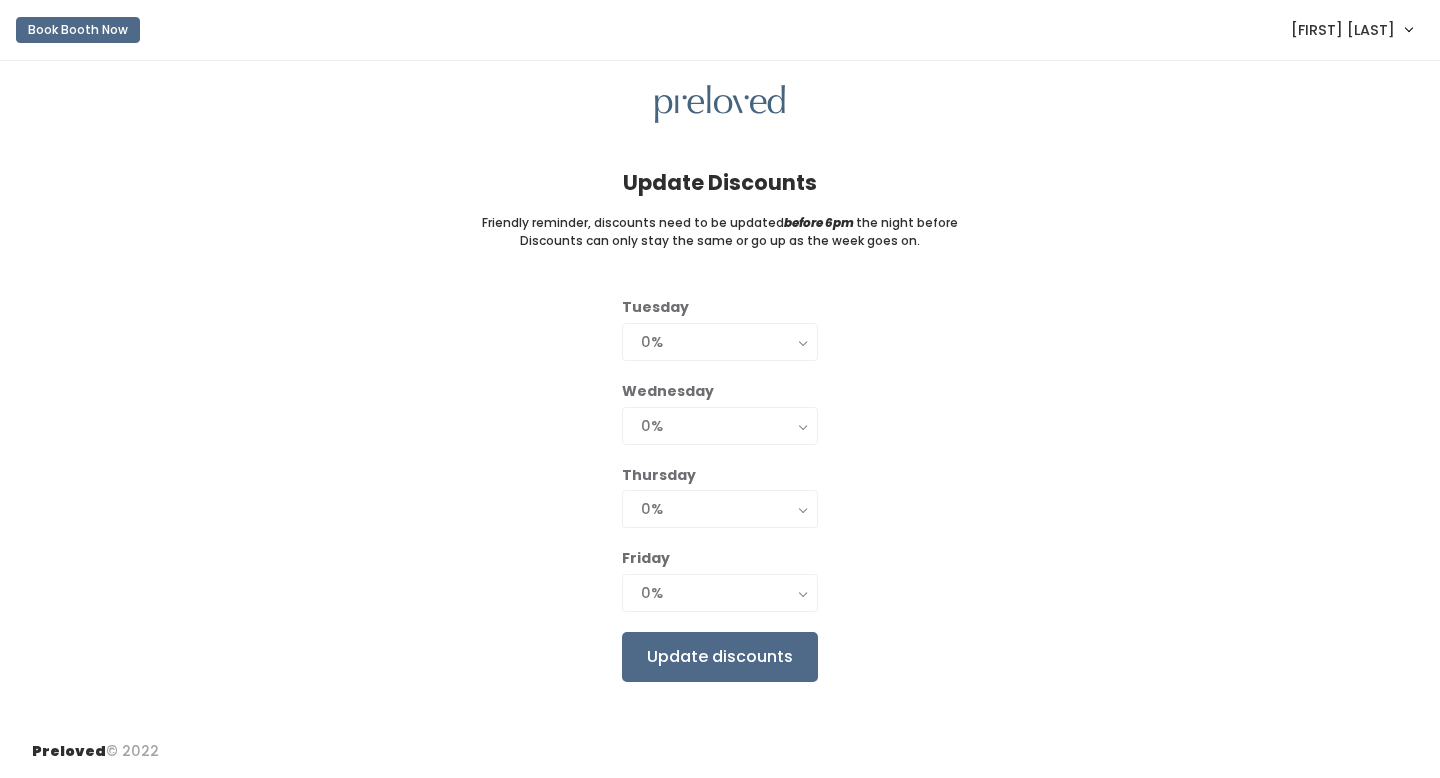 scroll, scrollTop: 0, scrollLeft: 0, axis: both 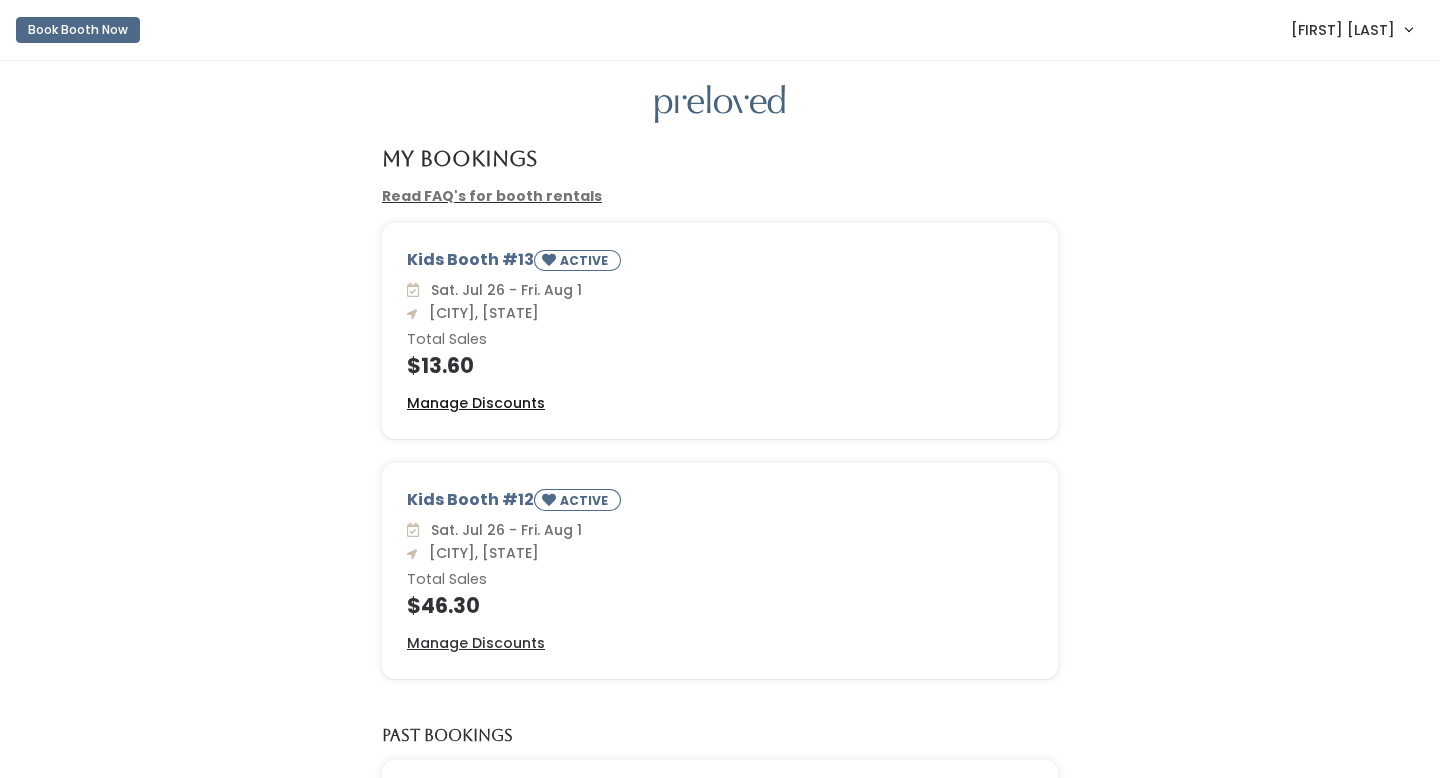 click on "Manage Discounts" at bounding box center (476, 403) 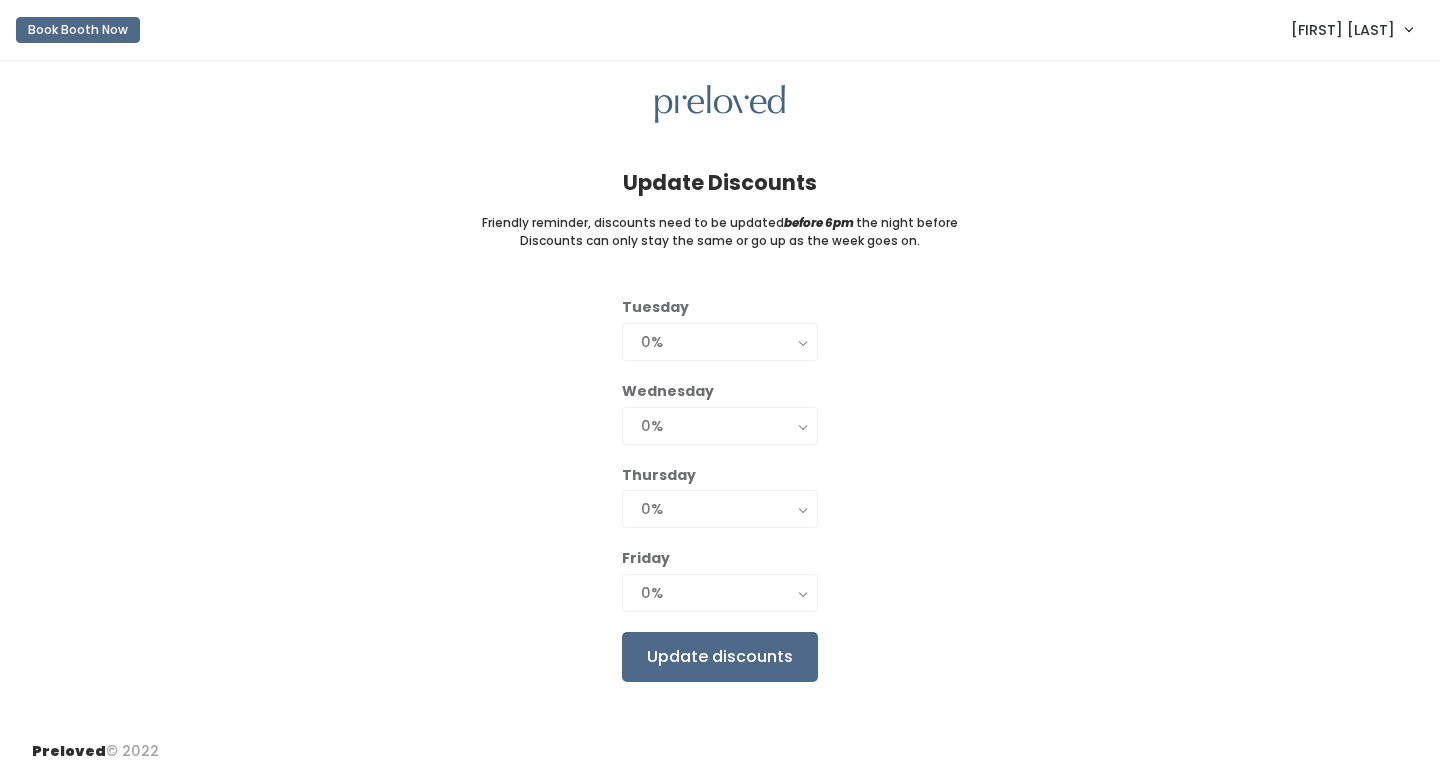 scroll, scrollTop: 0, scrollLeft: 0, axis: both 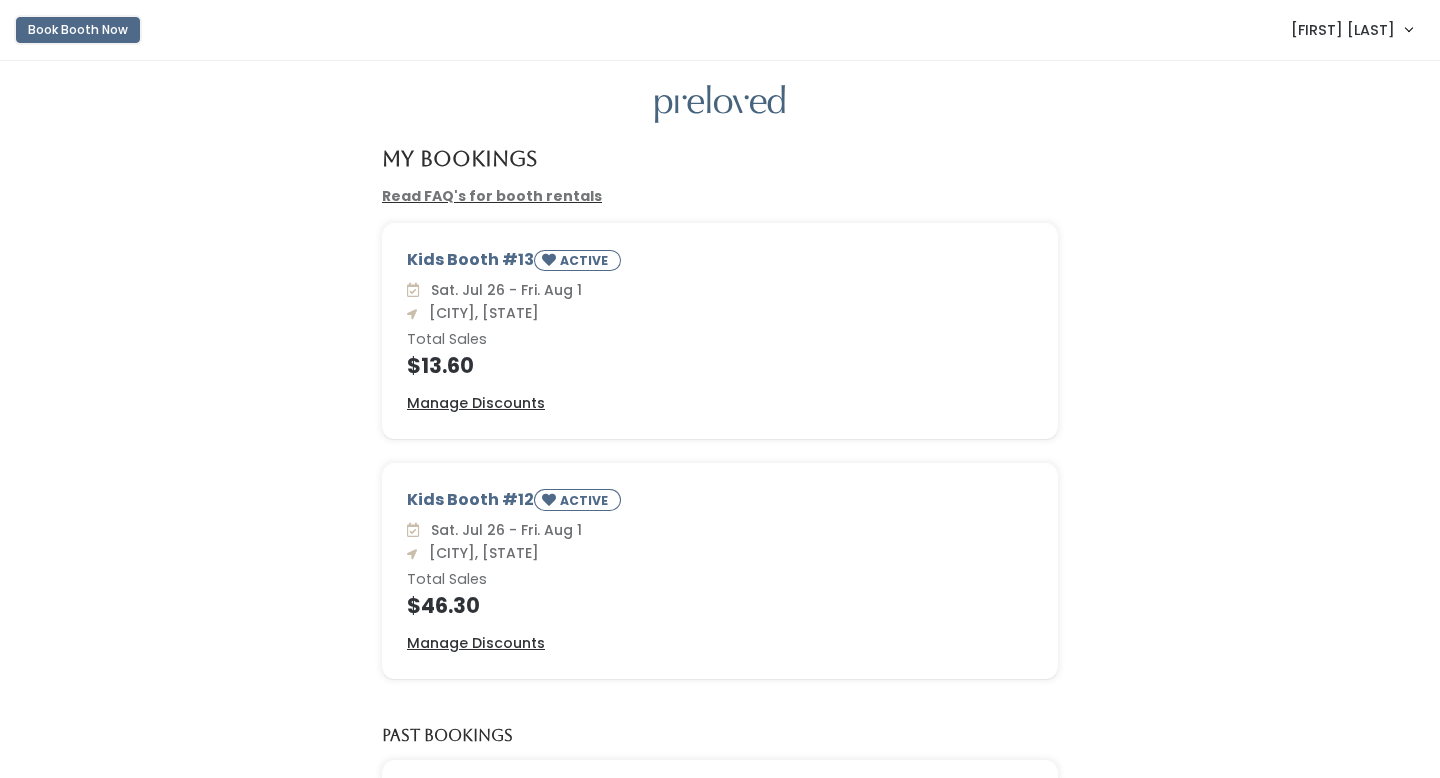 click on "Book Booth Now" at bounding box center [78, 30] 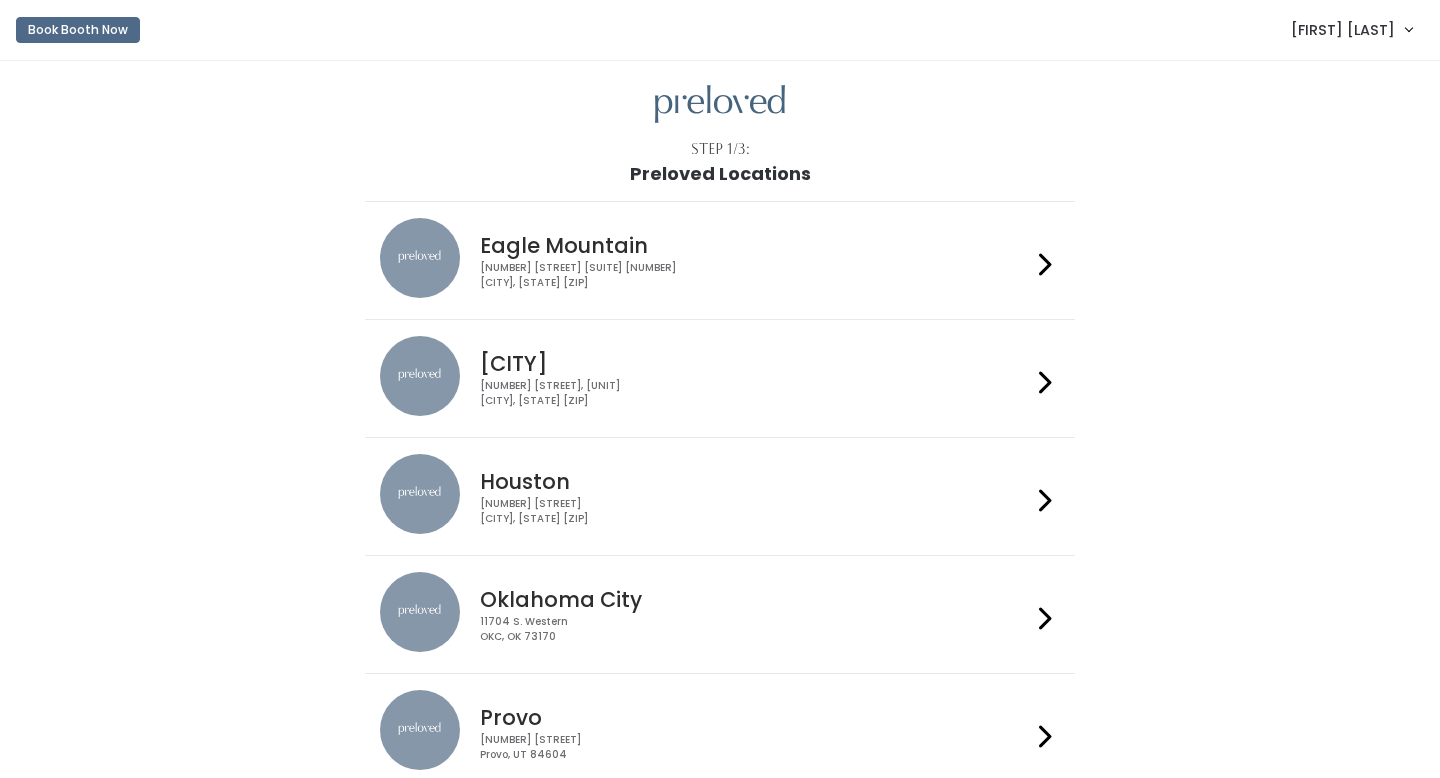 scroll, scrollTop: 0, scrollLeft: 0, axis: both 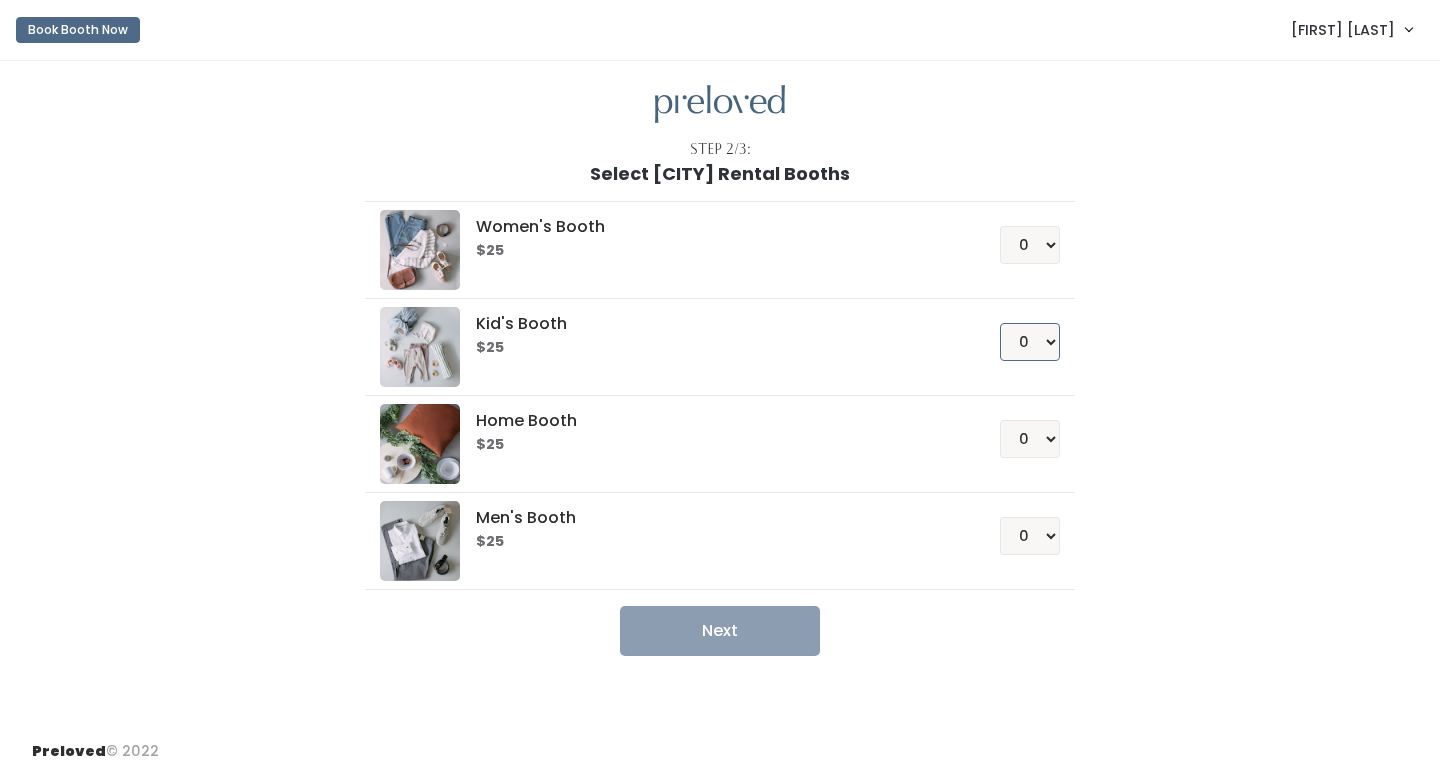 click on "0
1
2
3
4" at bounding box center [1030, 342] 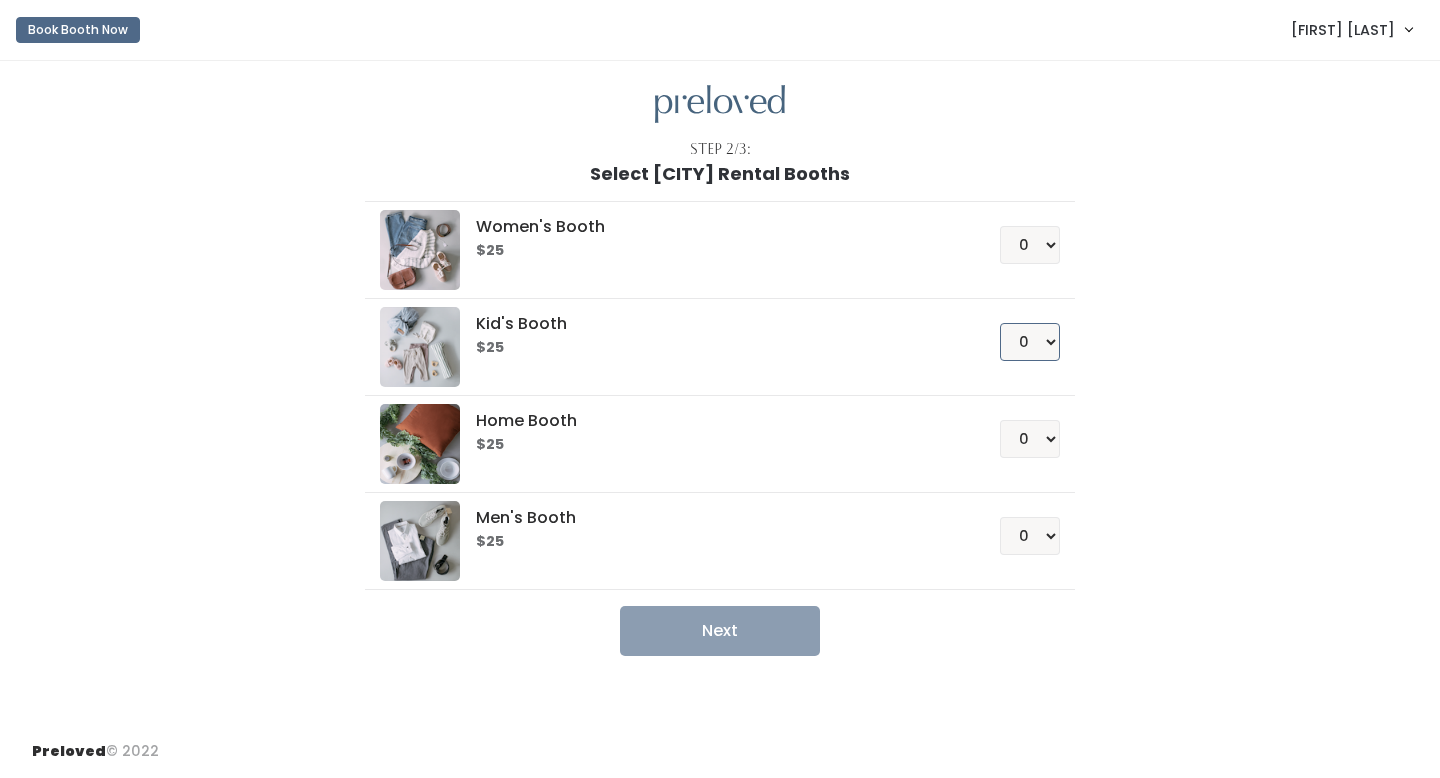 select on "2" 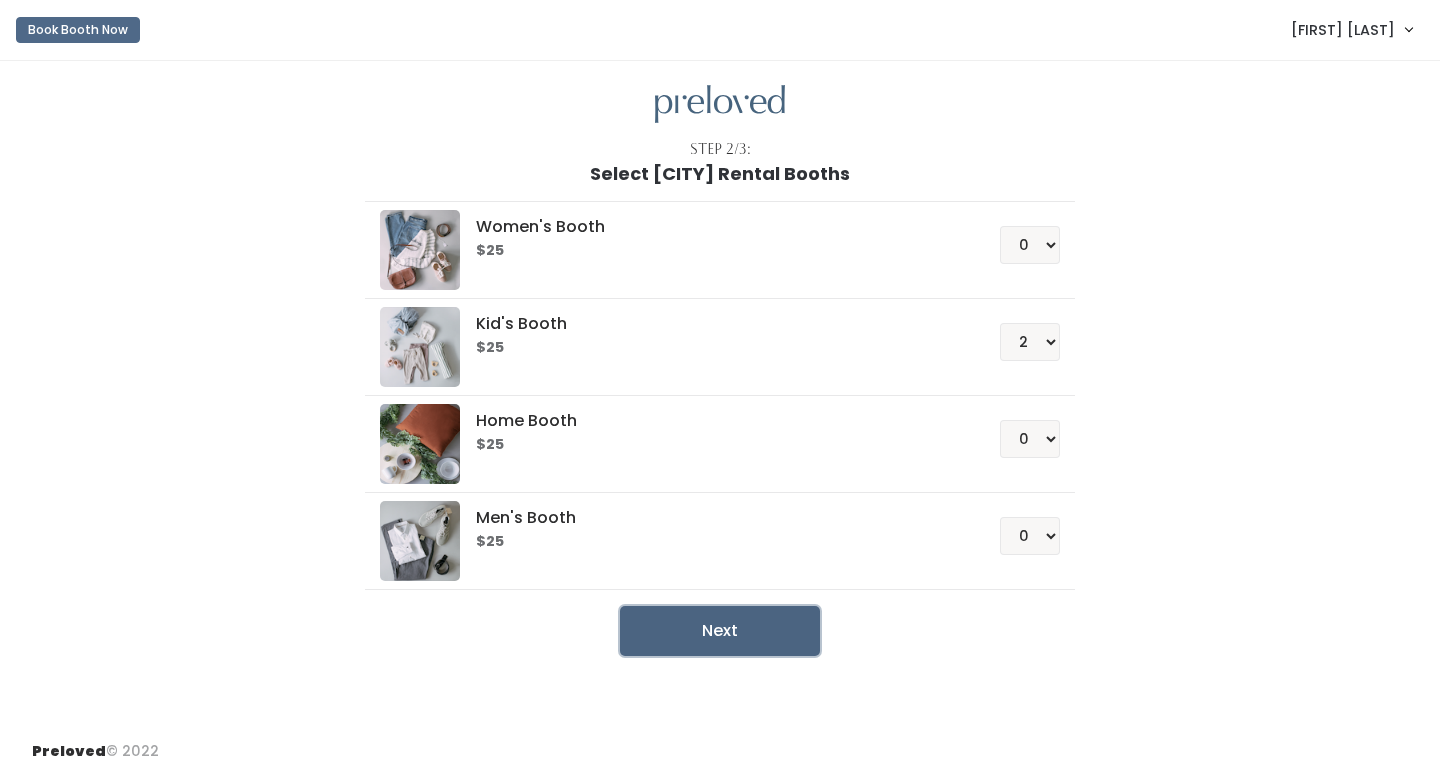 click on "Next" at bounding box center (720, 631) 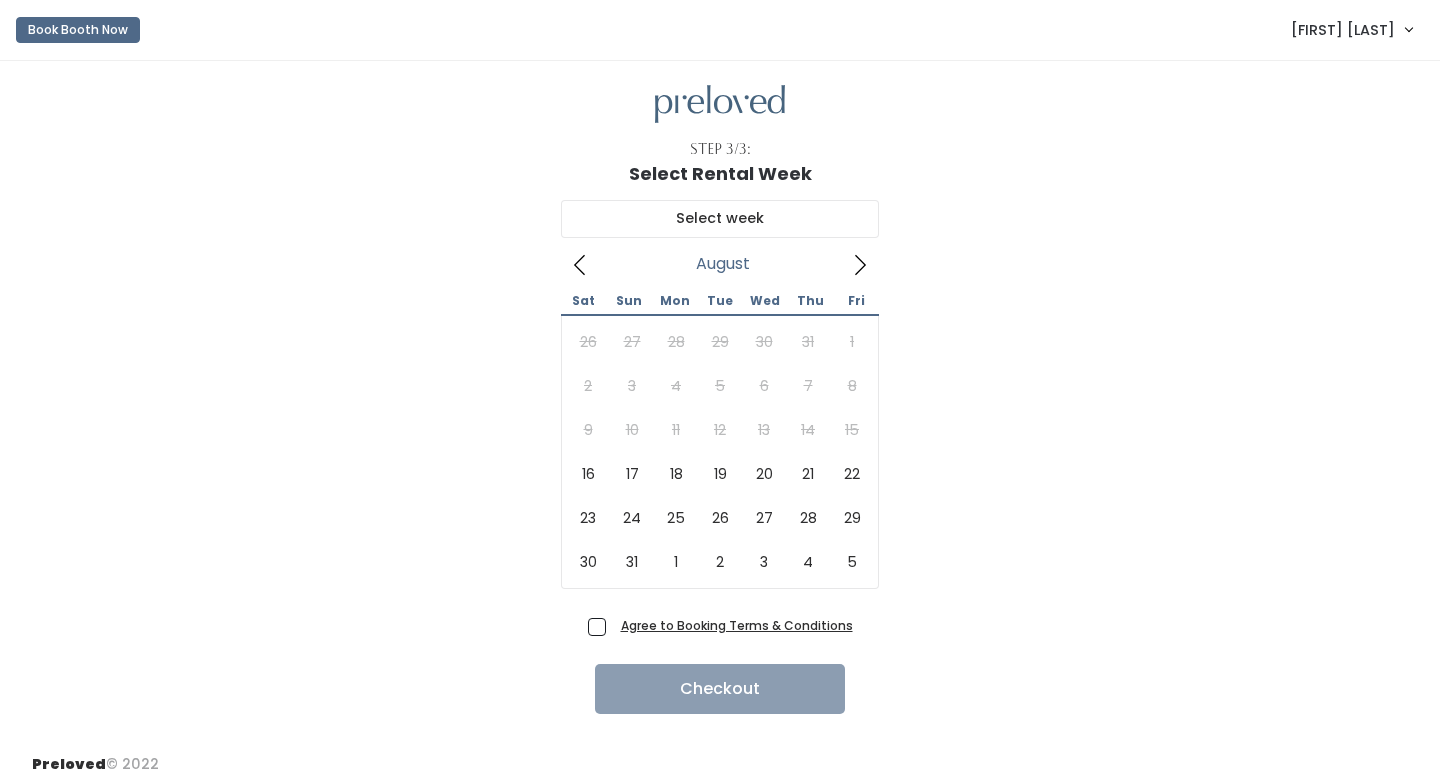 scroll, scrollTop: 0, scrollLeft: 0, axis: both 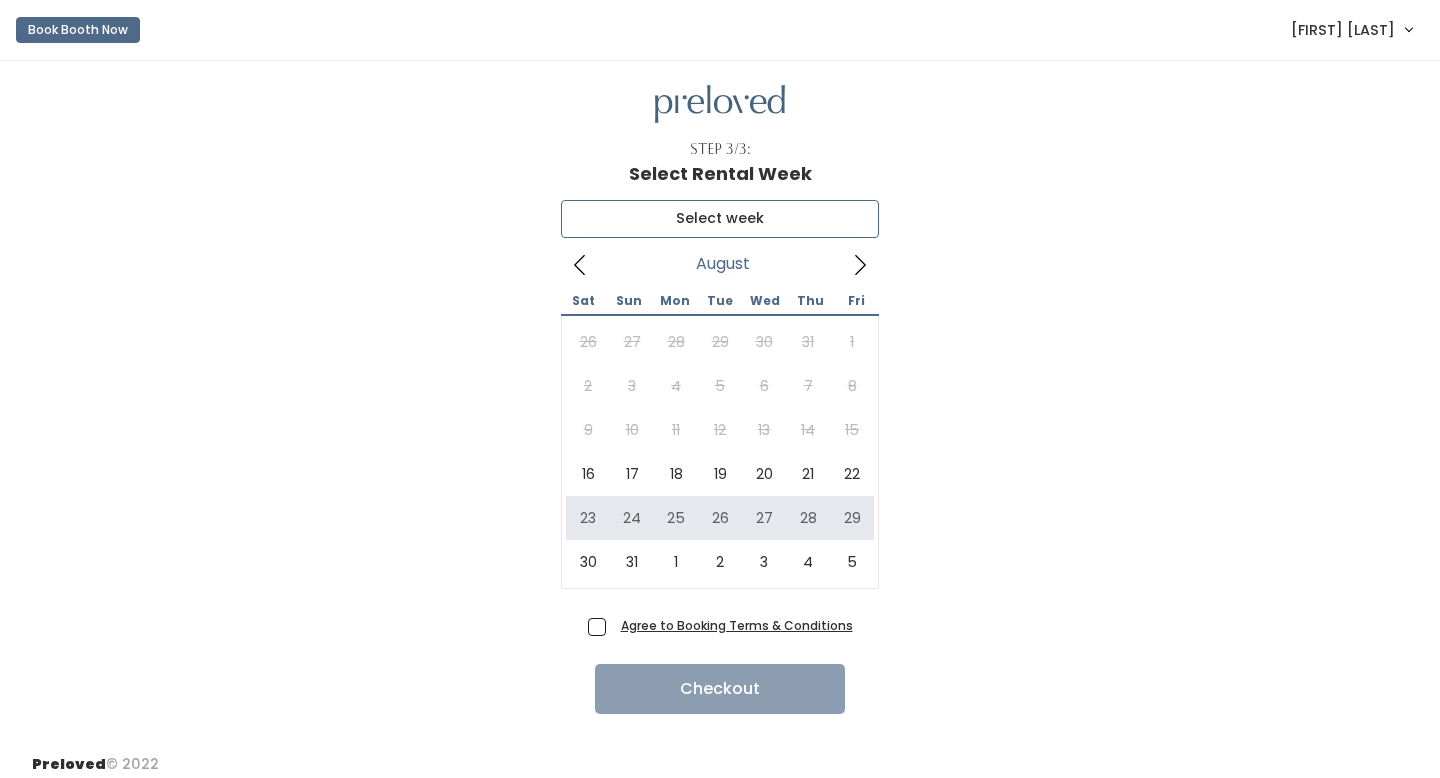 type on "[MONTH] [NUMBER] to [MONTH] [NUMBER]" 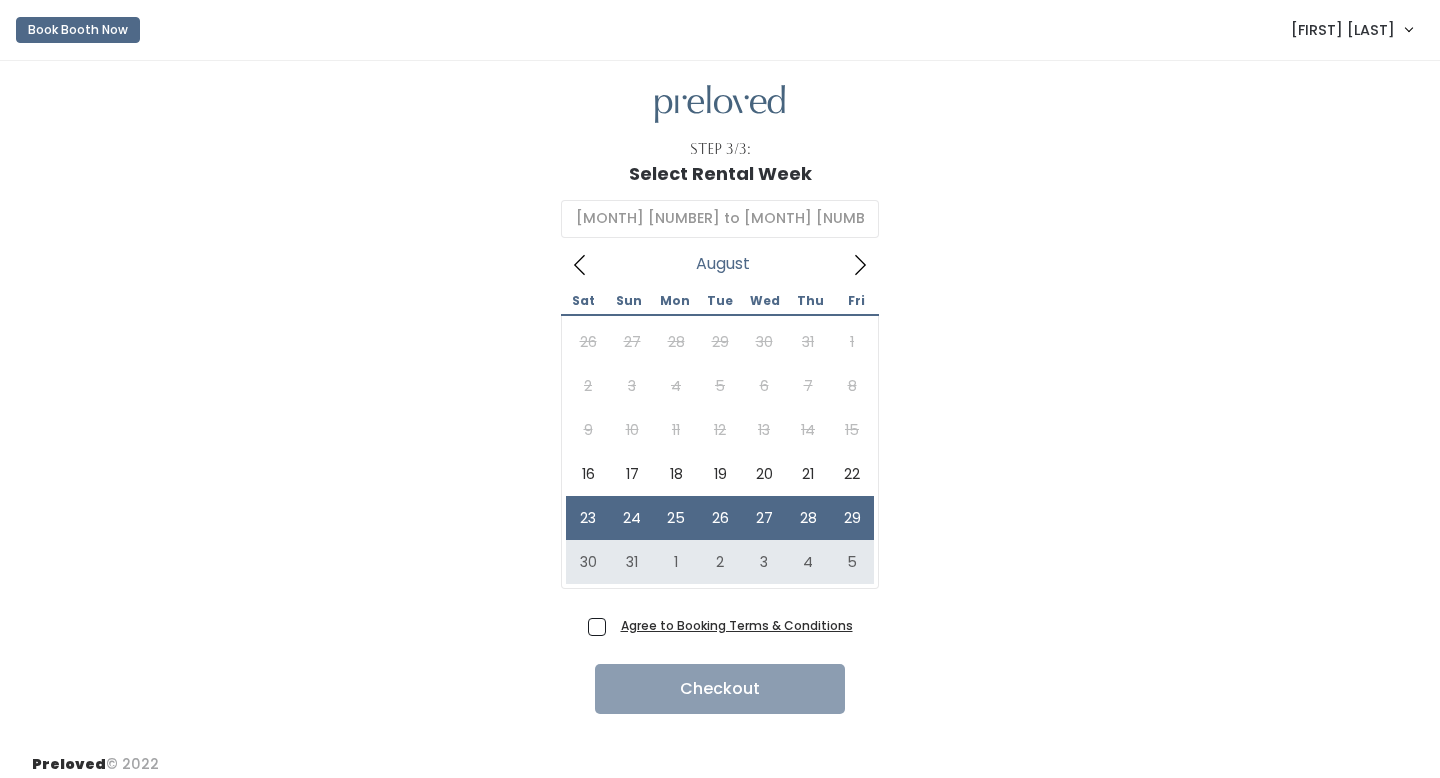 click on "Agree to Booking Terms & Conditions" at bounding box center (733, 625) 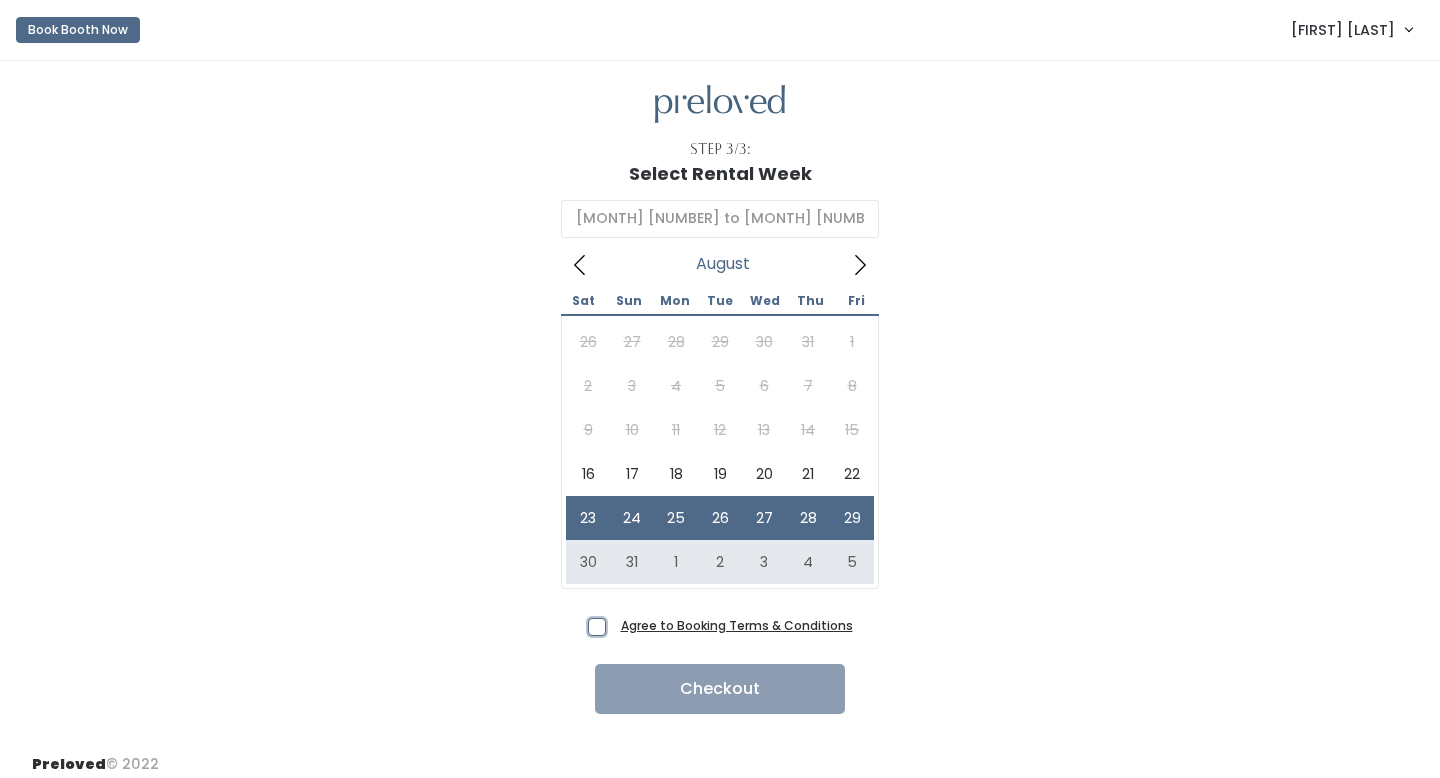 click on "Agree to Booking Terms & Conditions" at bounding box center [619, 621] 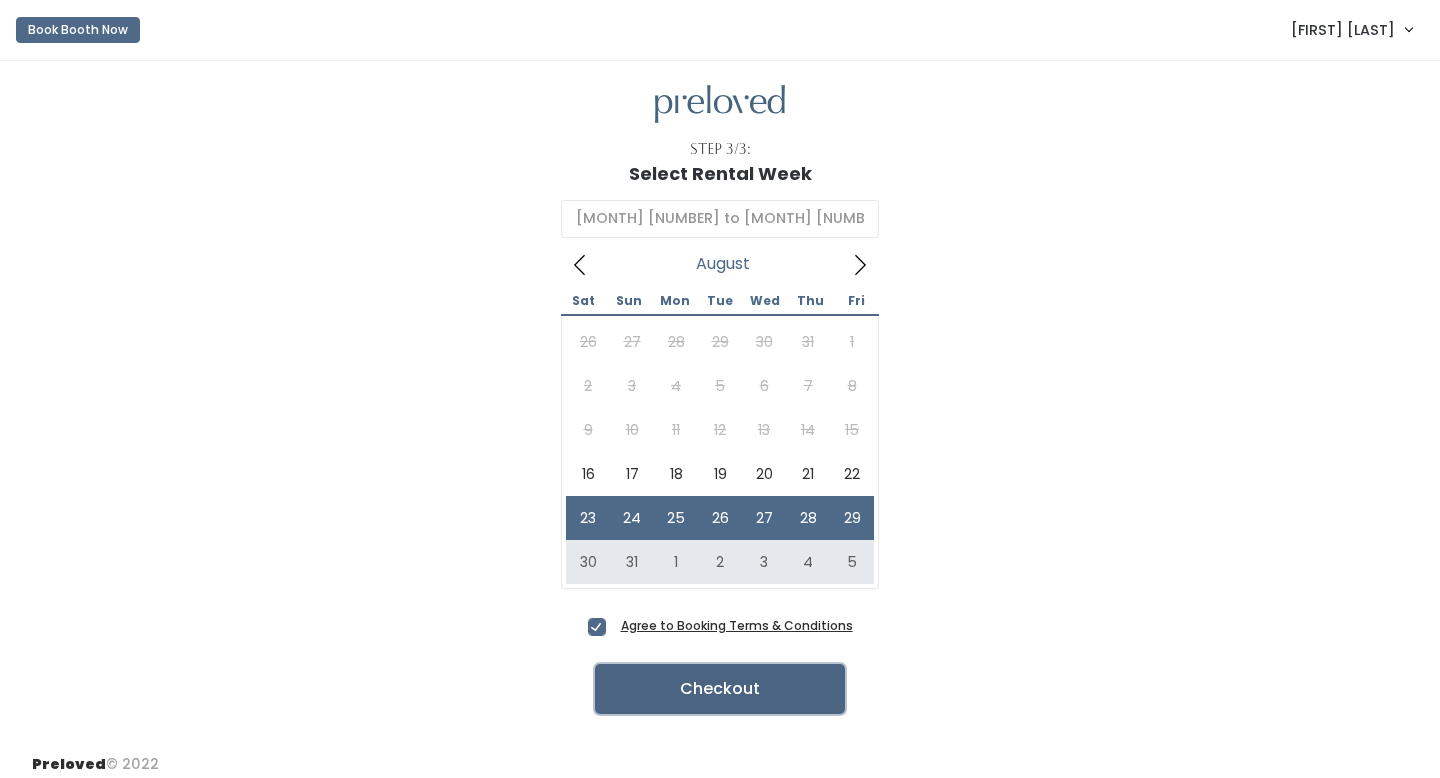 click on "Checkout" at bounding box center (720, 689) 